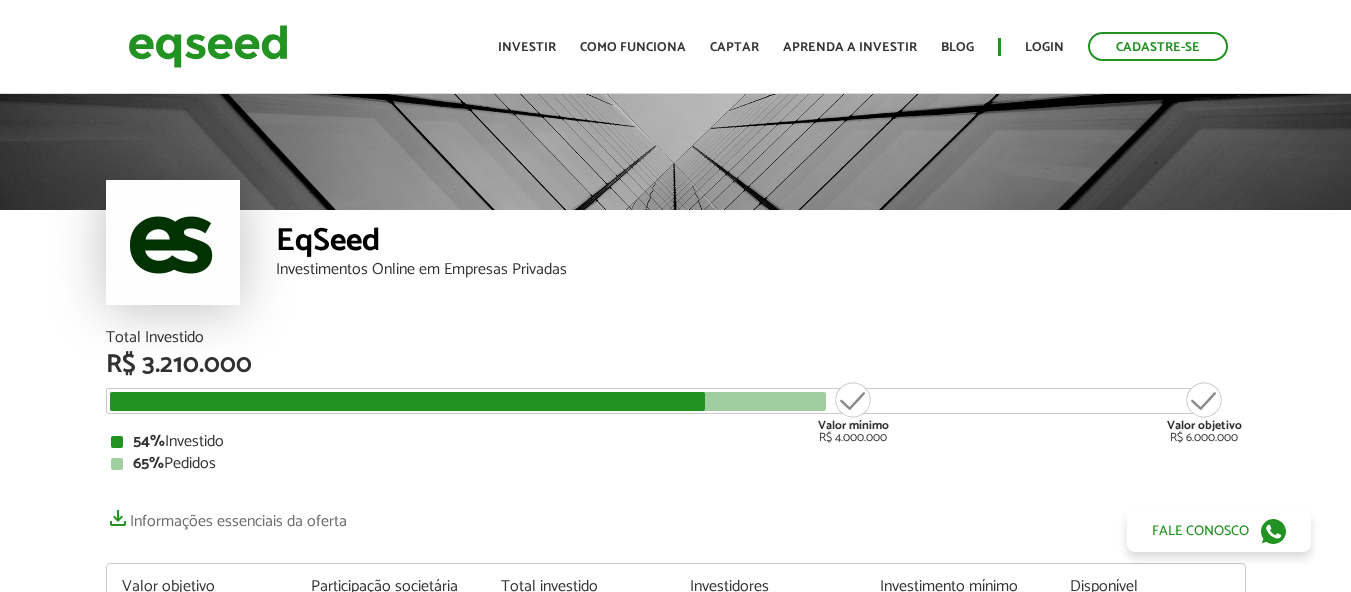 scroll, scrollTop: 0, scrollLeft: 0, axis: both 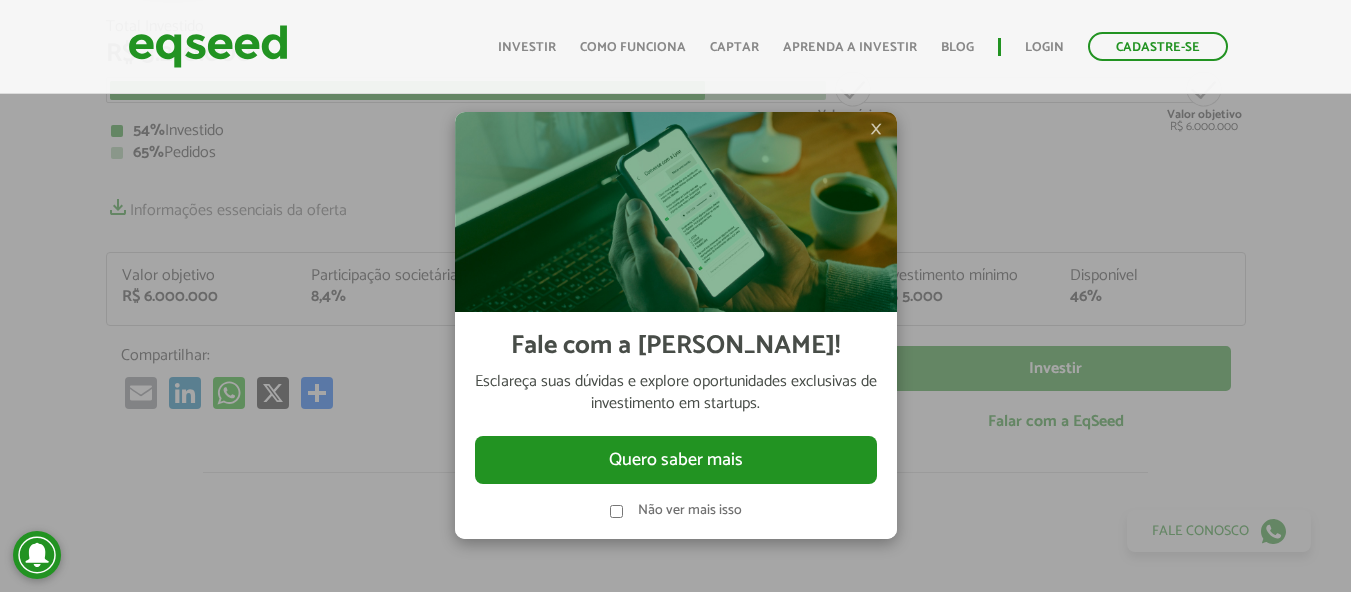 click at bounding box center (675, 296) 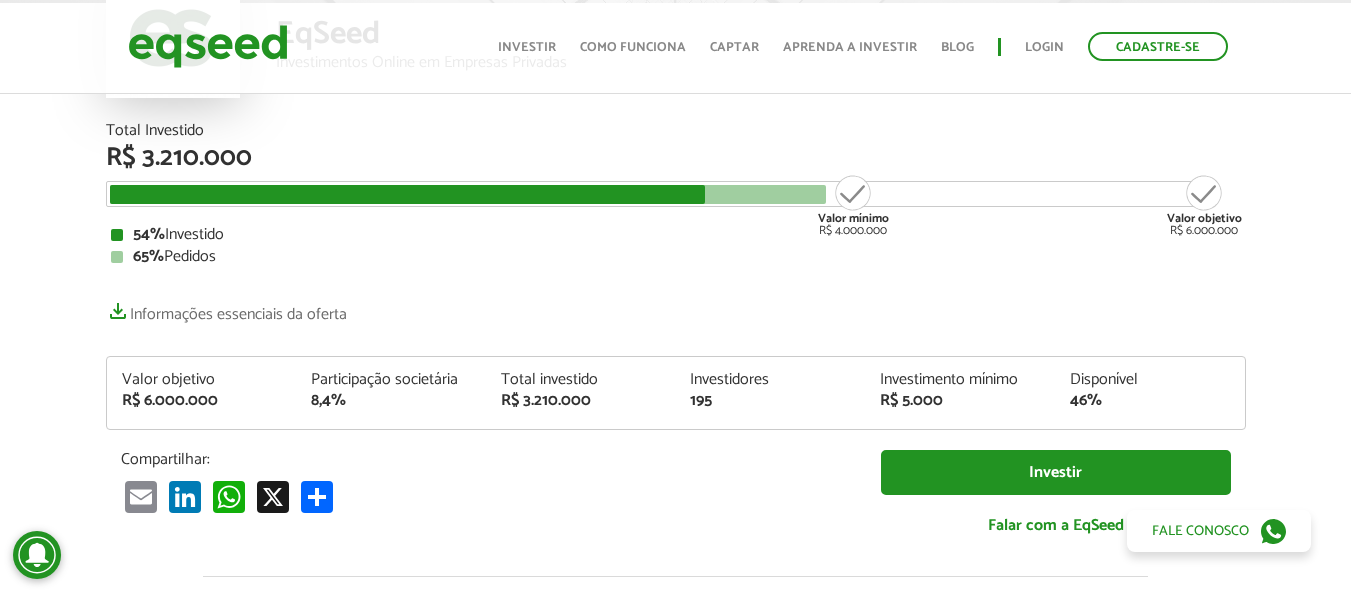 scroll, scrollTop: 219, scrollLeft: 0, axis: vertical 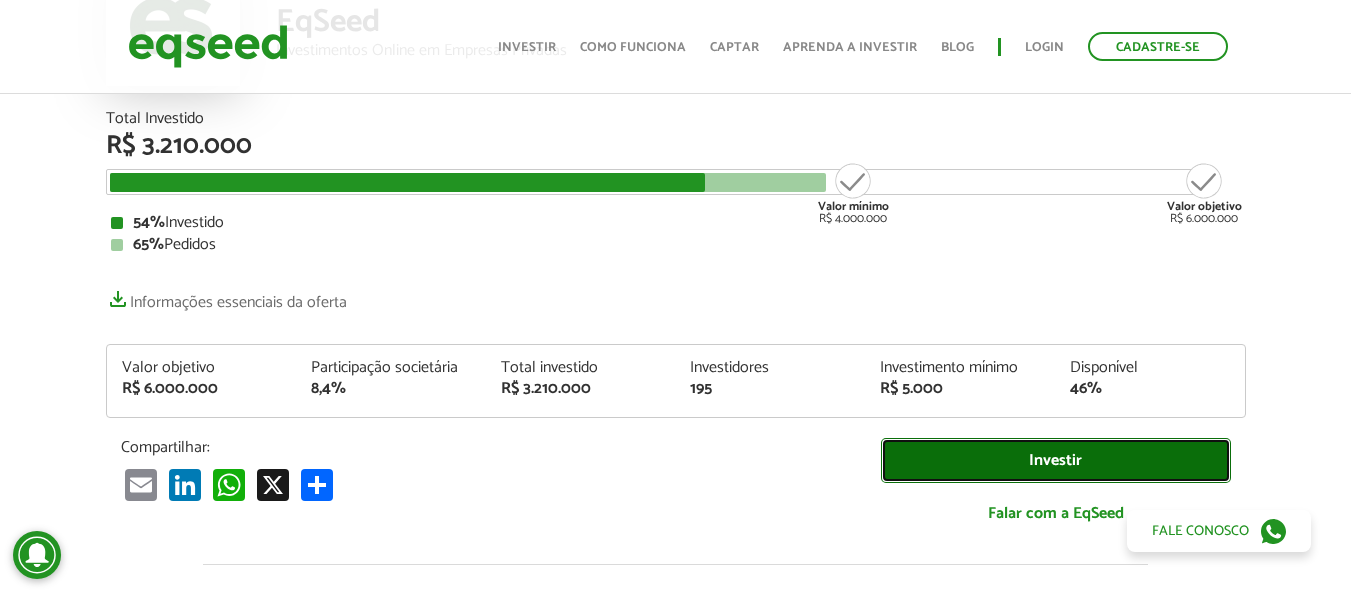 click on "Investir" at bounding box center (1056, 460) 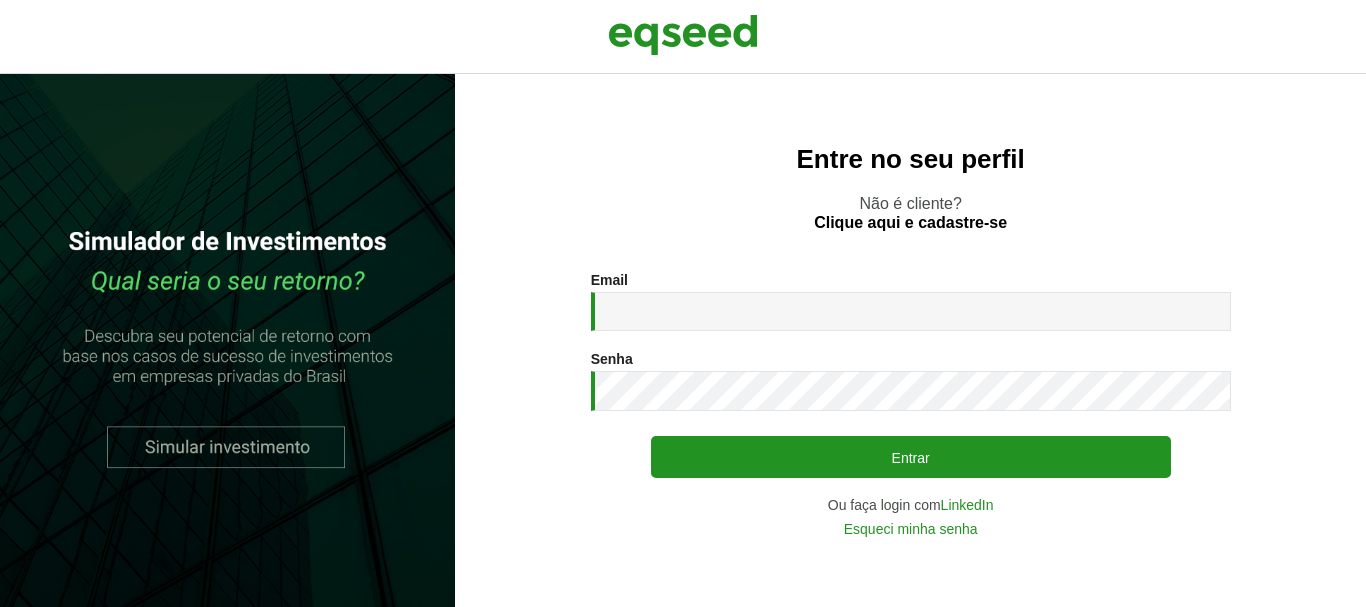scroll, scrollTop: 0, scrollLeft: 0, axis: both 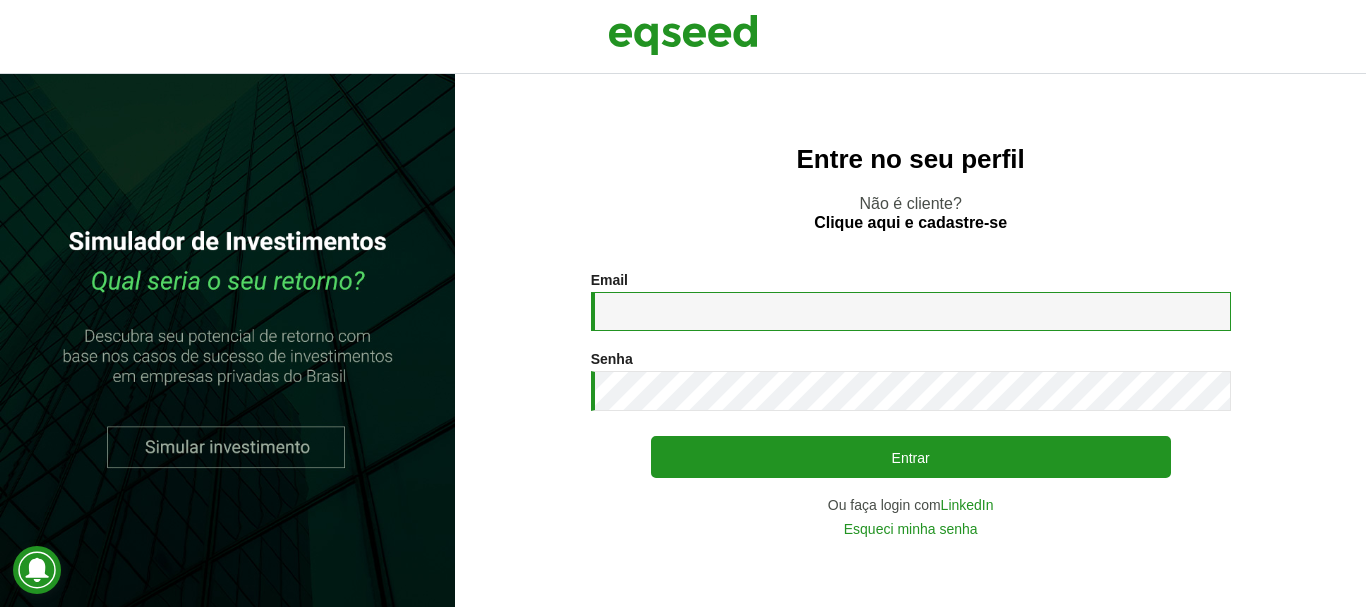 click on "Email  *" at bounding box center [911, 311] 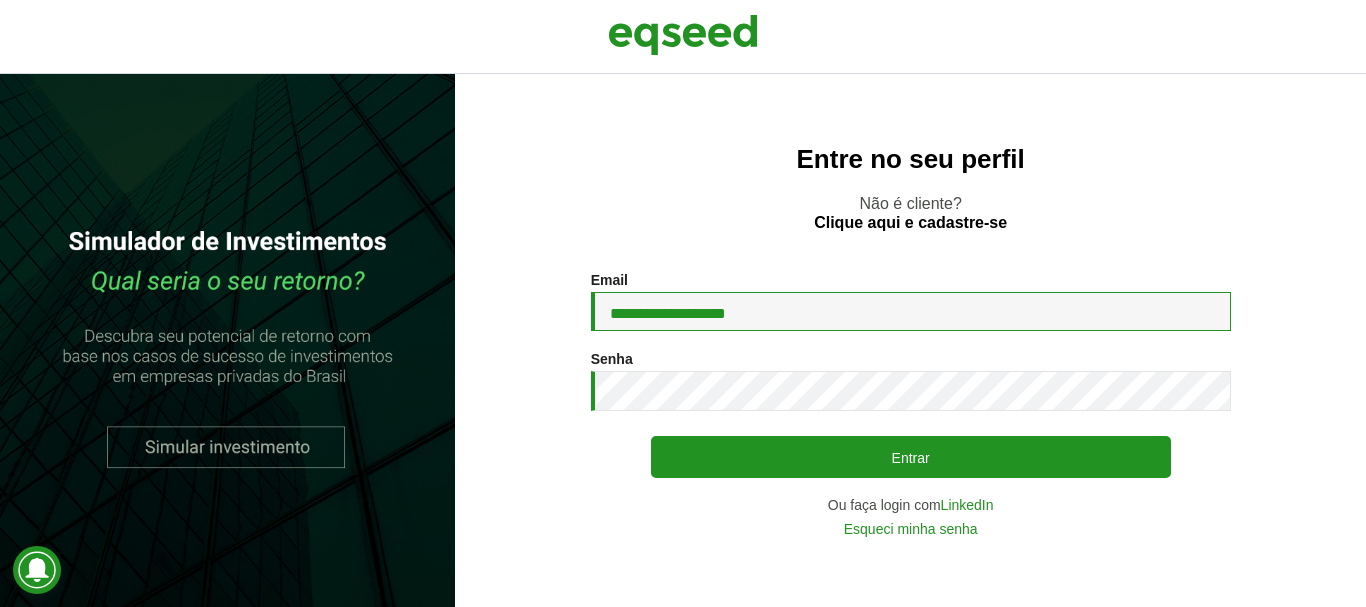 type on "**********" 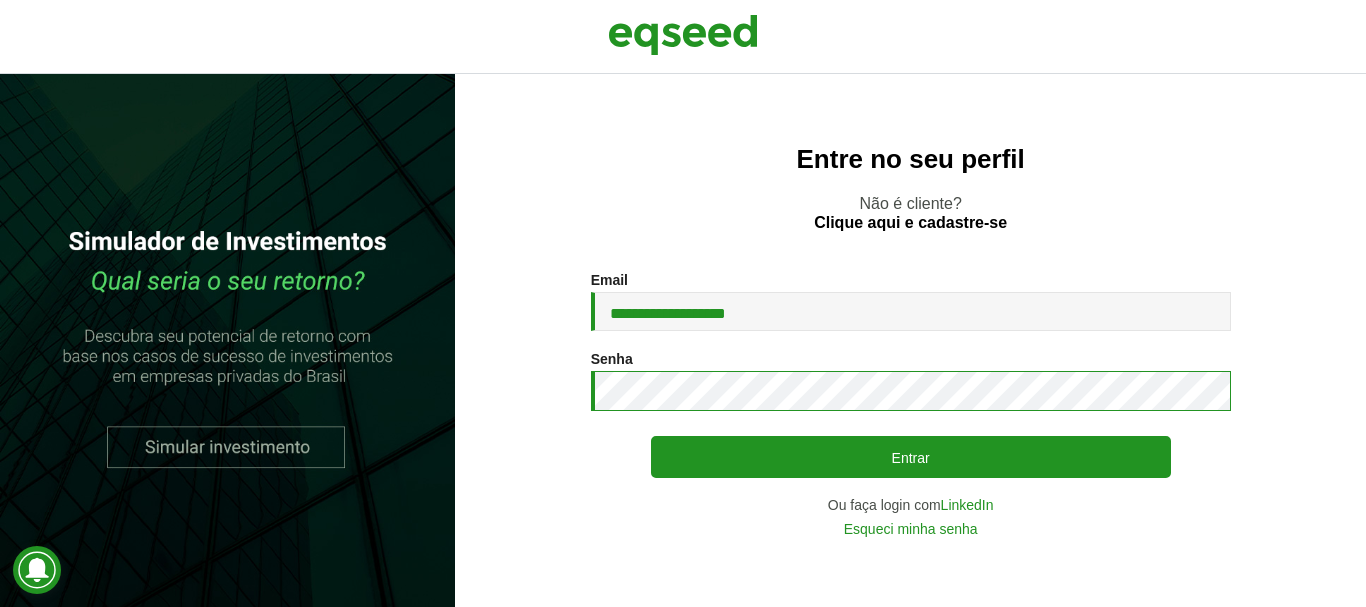 click on "Entrar" at bounding box center [911, 457] 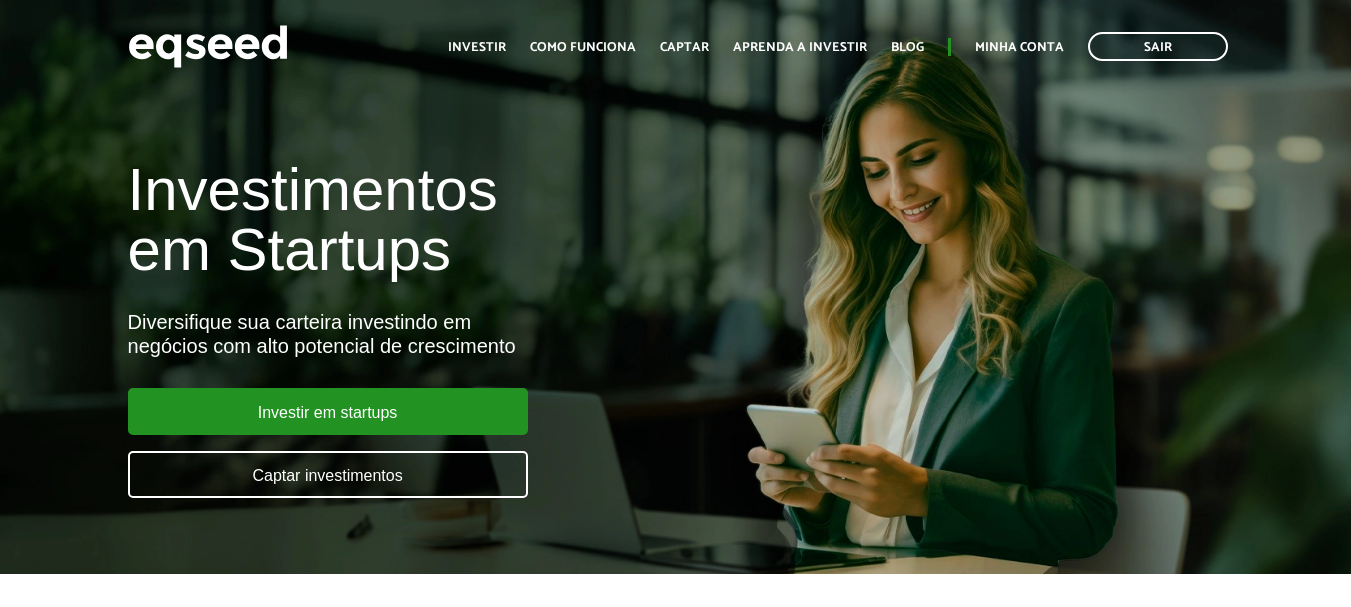 scroll, scrollTop: 0, scrollLeft: 0, axis: both 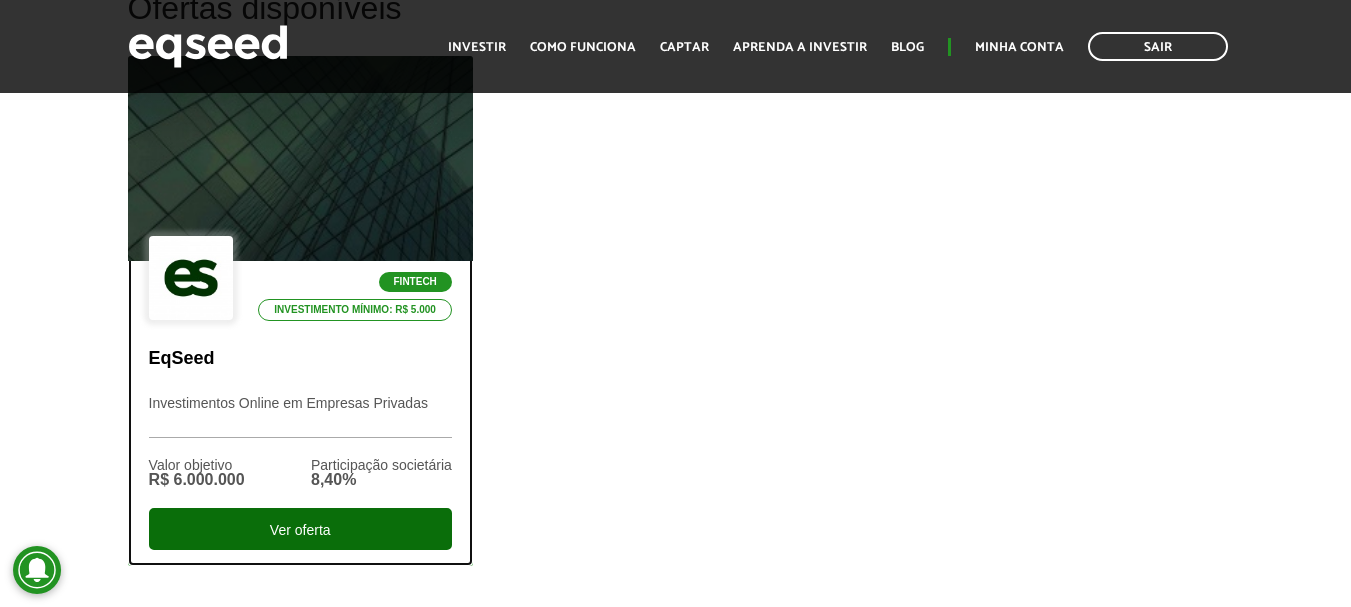click on "Ver oferta" at bounding box center [300, 529] 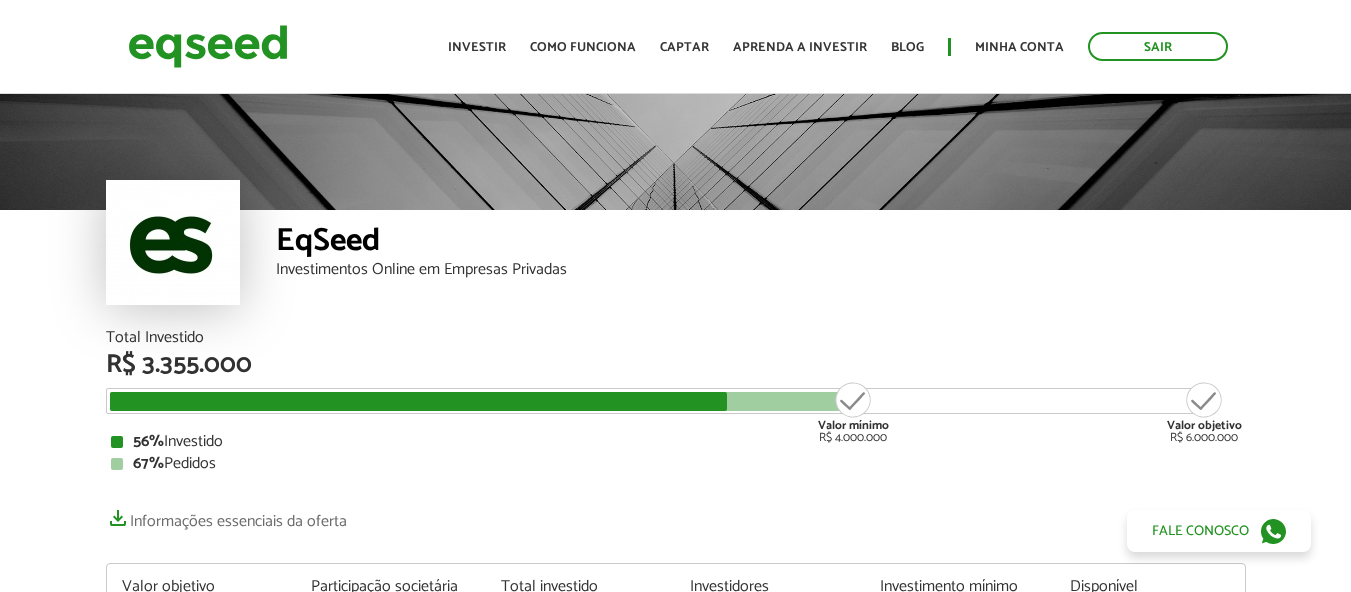 scroll, scrollTop: 0, scrollLeft: 0, axis: both 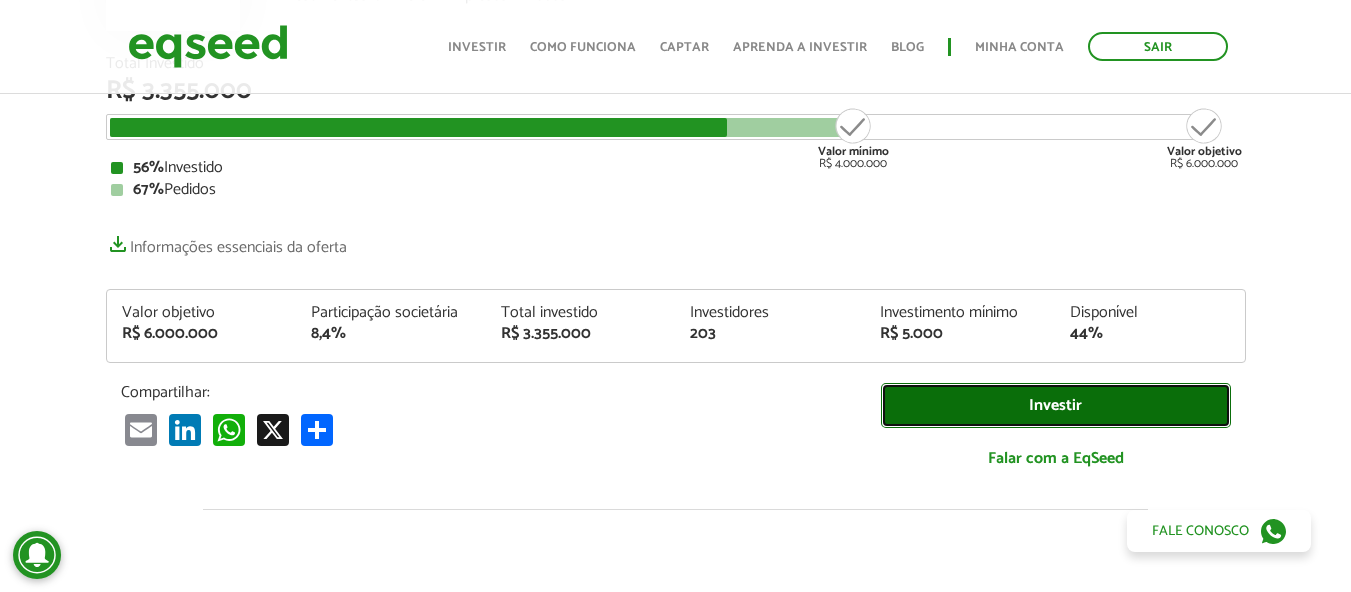 click on "Investir" at bounding box center (1056, 405) 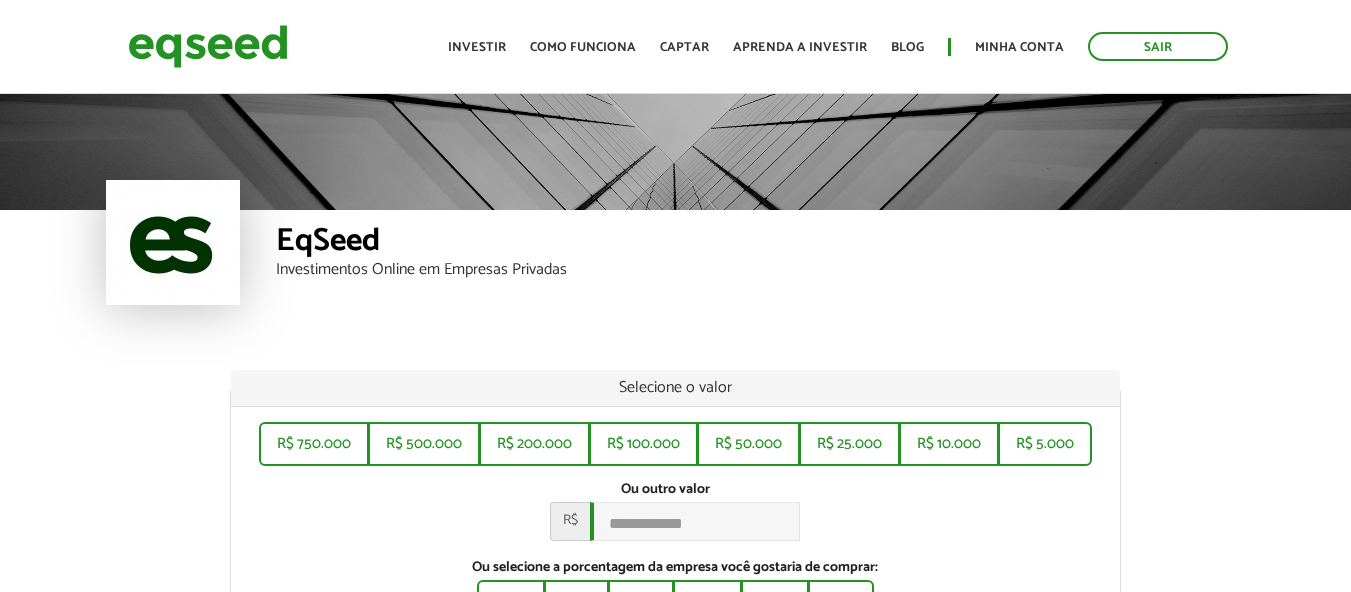 scroll, scrollTop: 0, scrollLeft: 0, axis: both 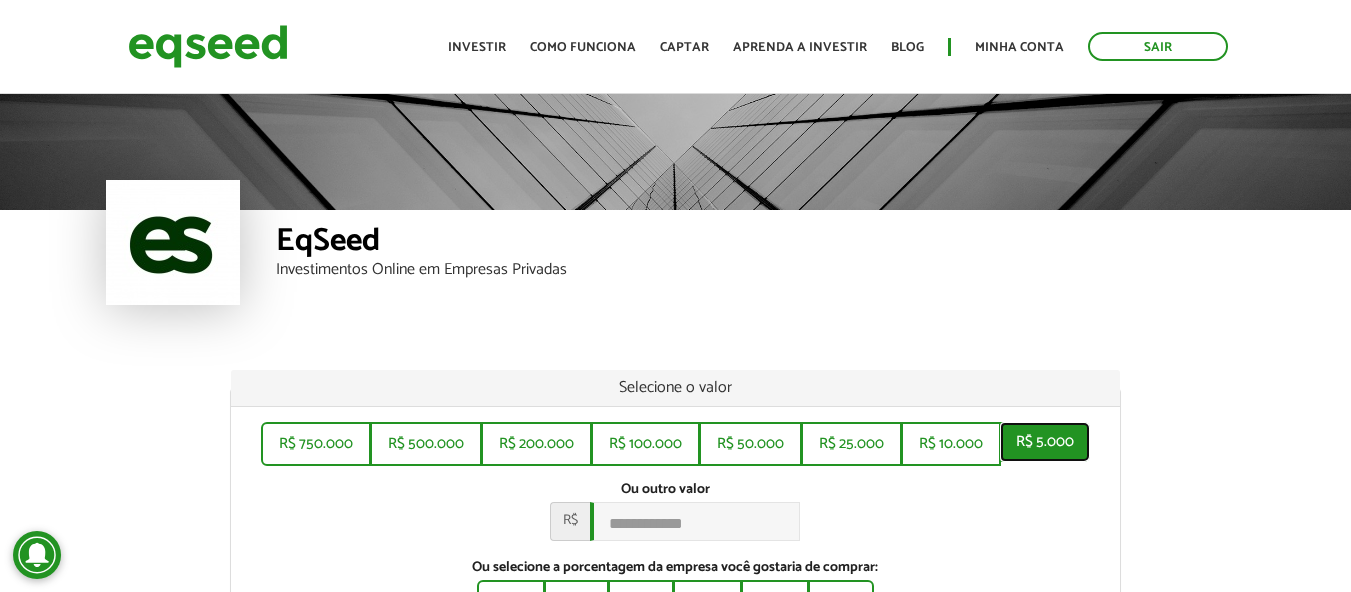 click on "R$ 5.000" at bounding box center (1045, 442) 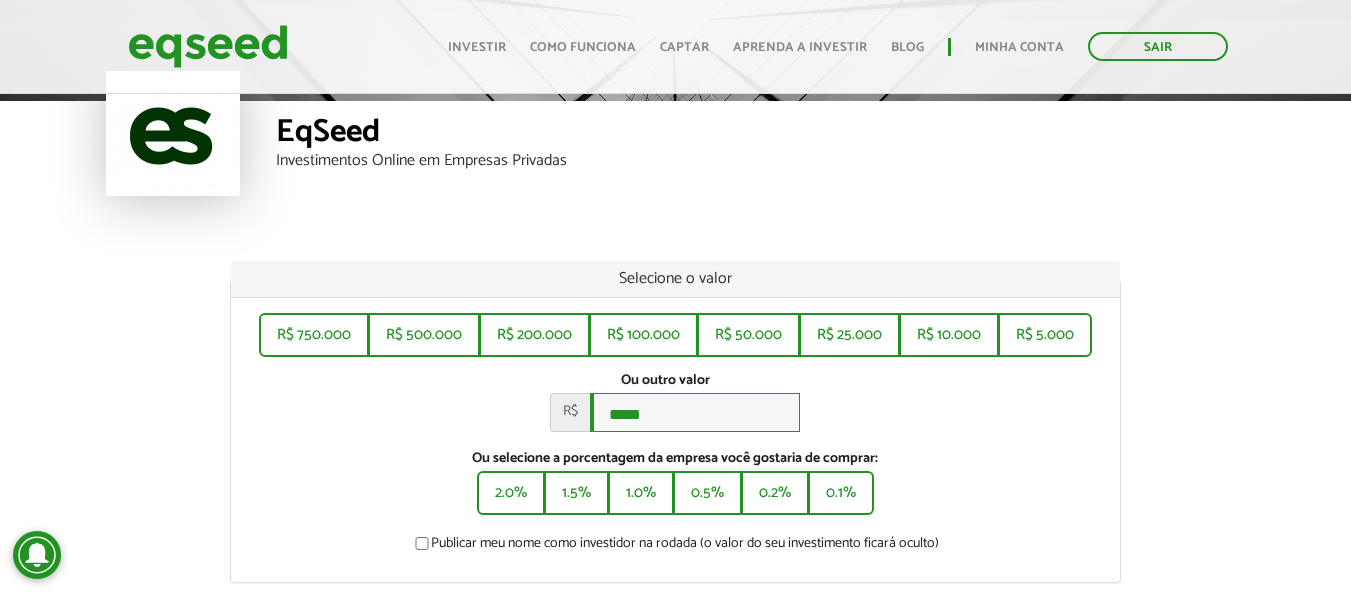 scroll, scrollTop: 127, scrollLeft: 0, axis: vertical 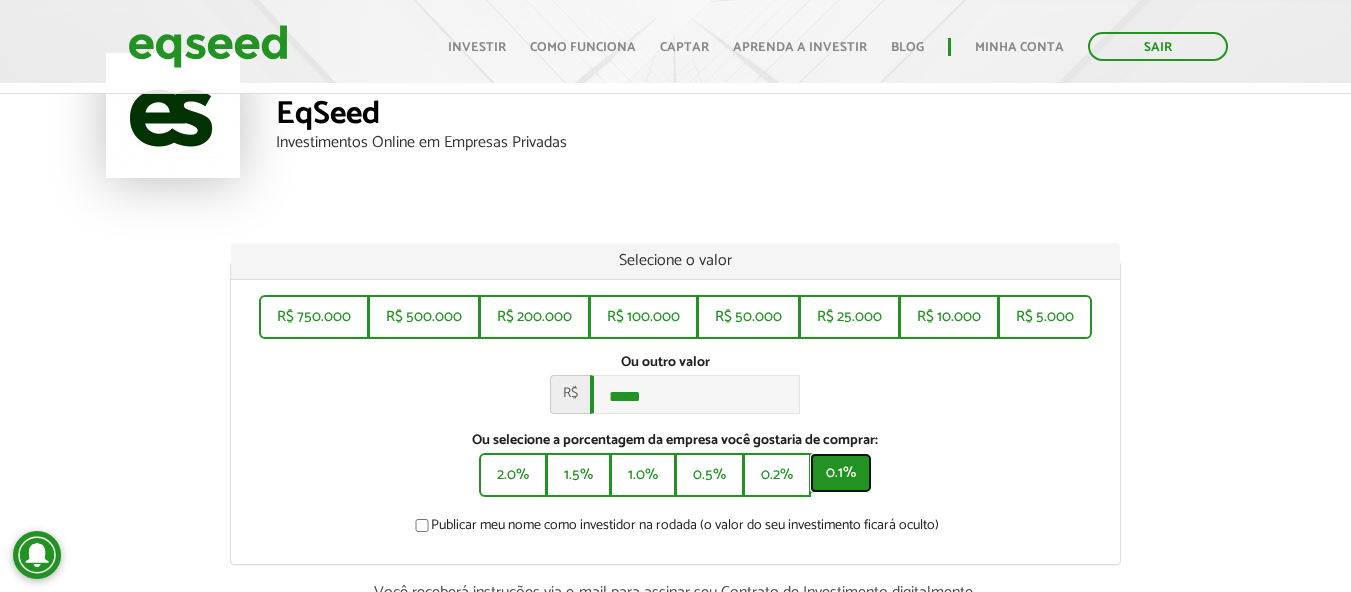 click on "0.1%" at bounding box center (841, 473) 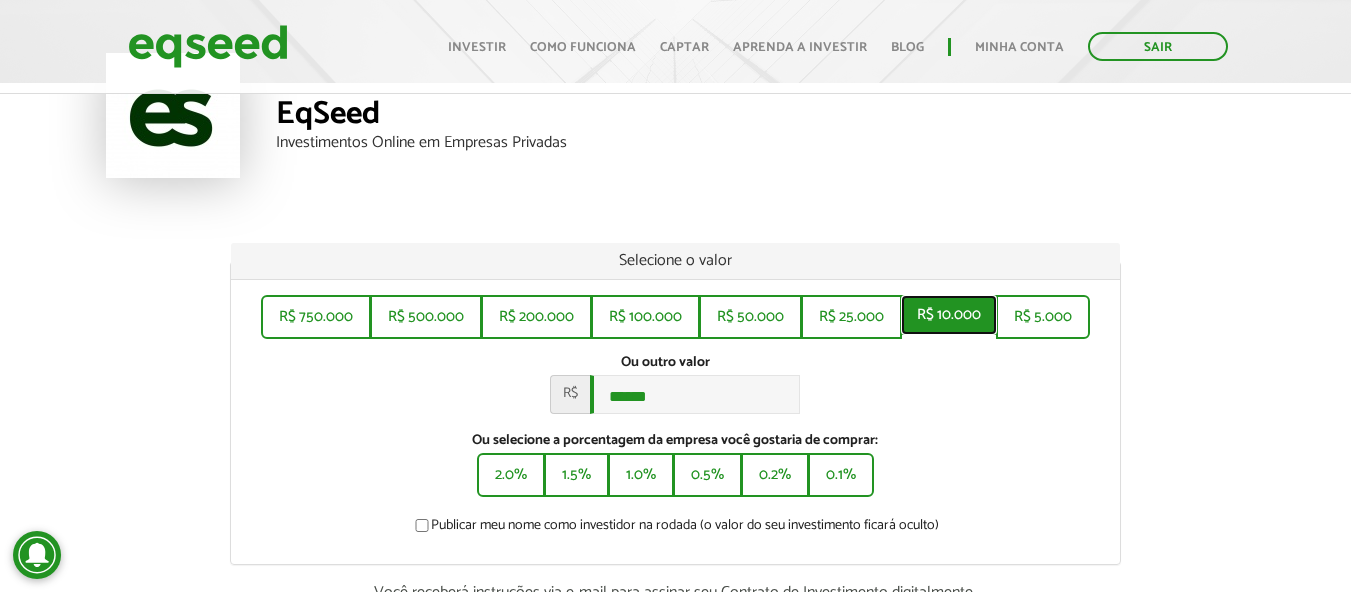 click on "R$ 10.000" at bounding box center [949, 315] 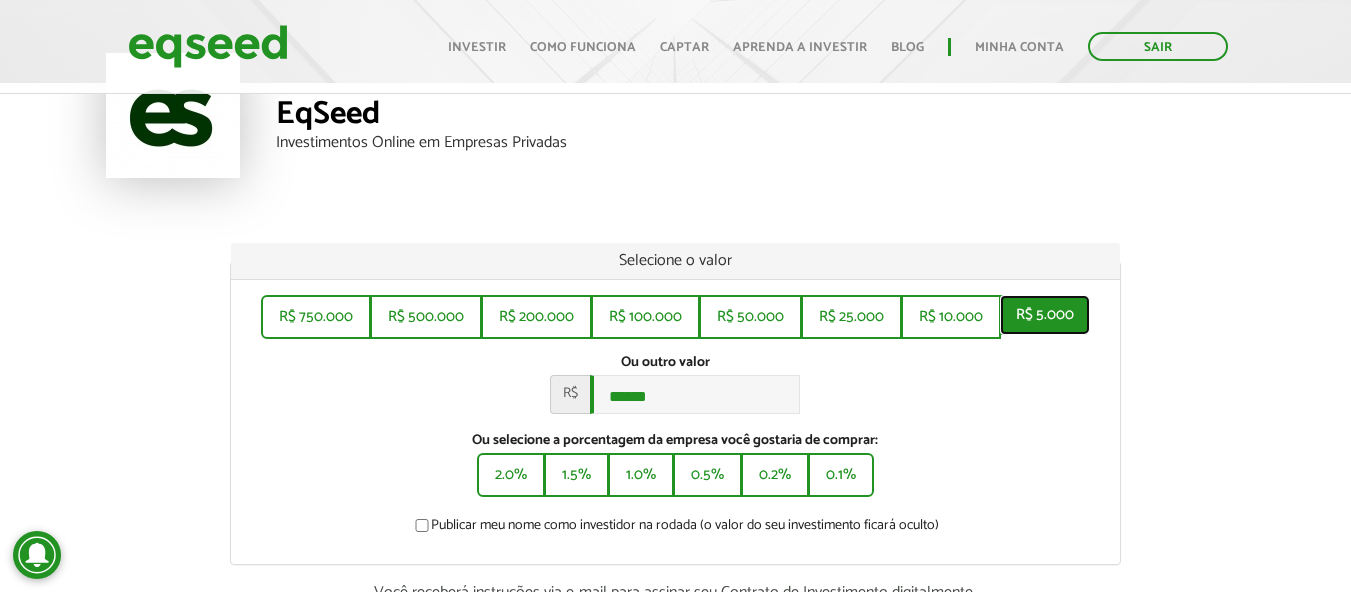 click on "R$ 5.000" at bounding box center (1045, 315) 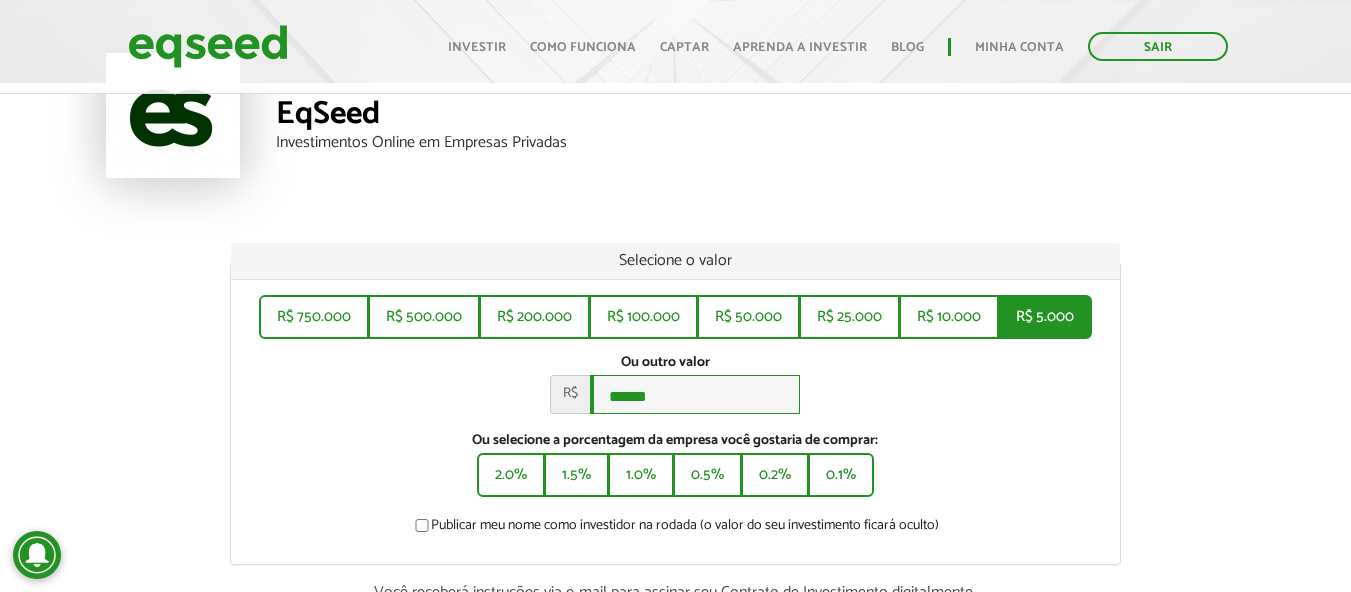 type on "*****" 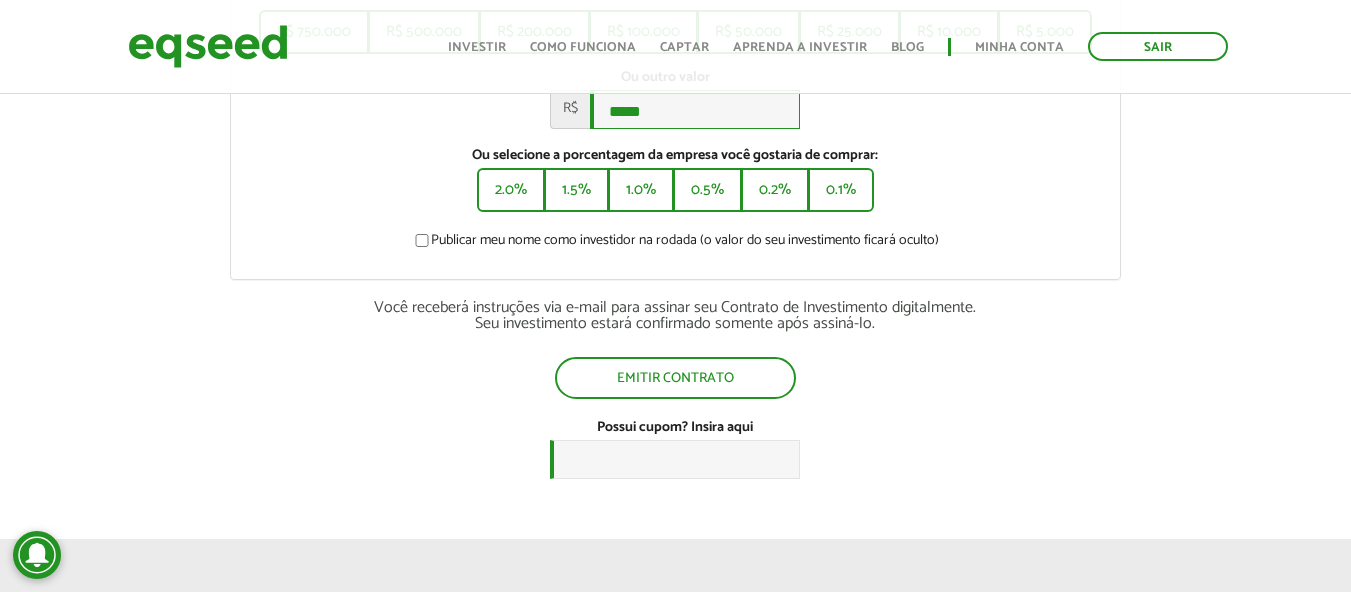 scroll, scrollTop: 442, scrollLeft: 0, axis: vertical 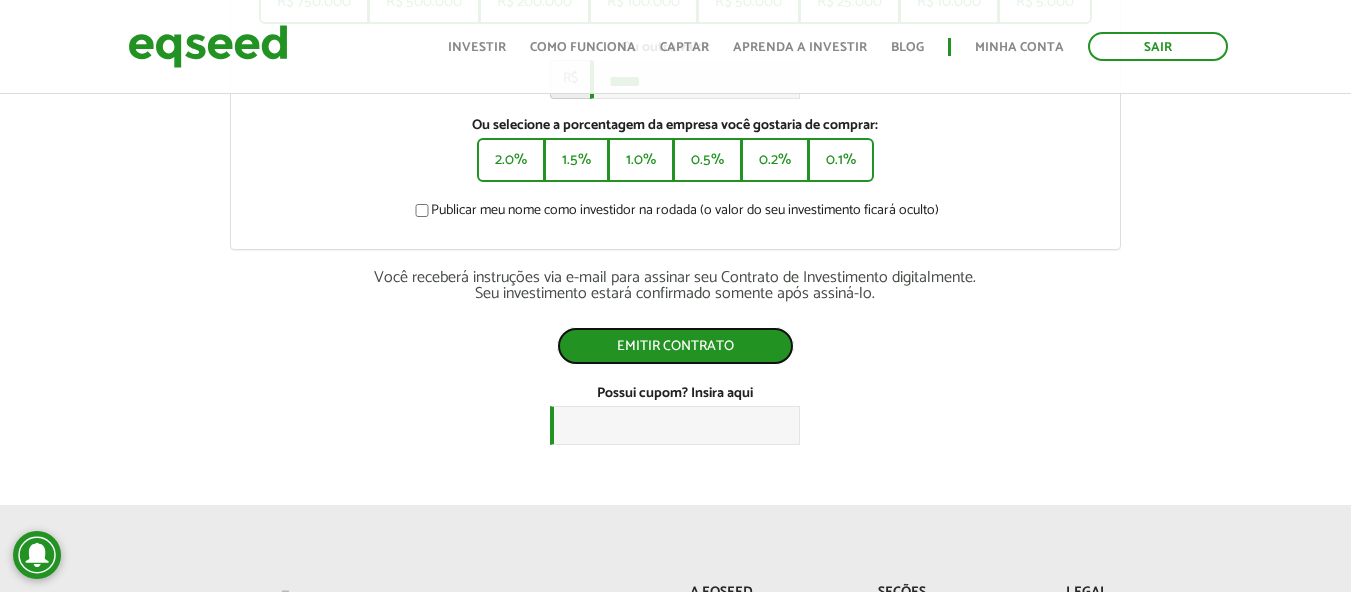 click on "Emitir contrato" at bounding box center [675, 346] 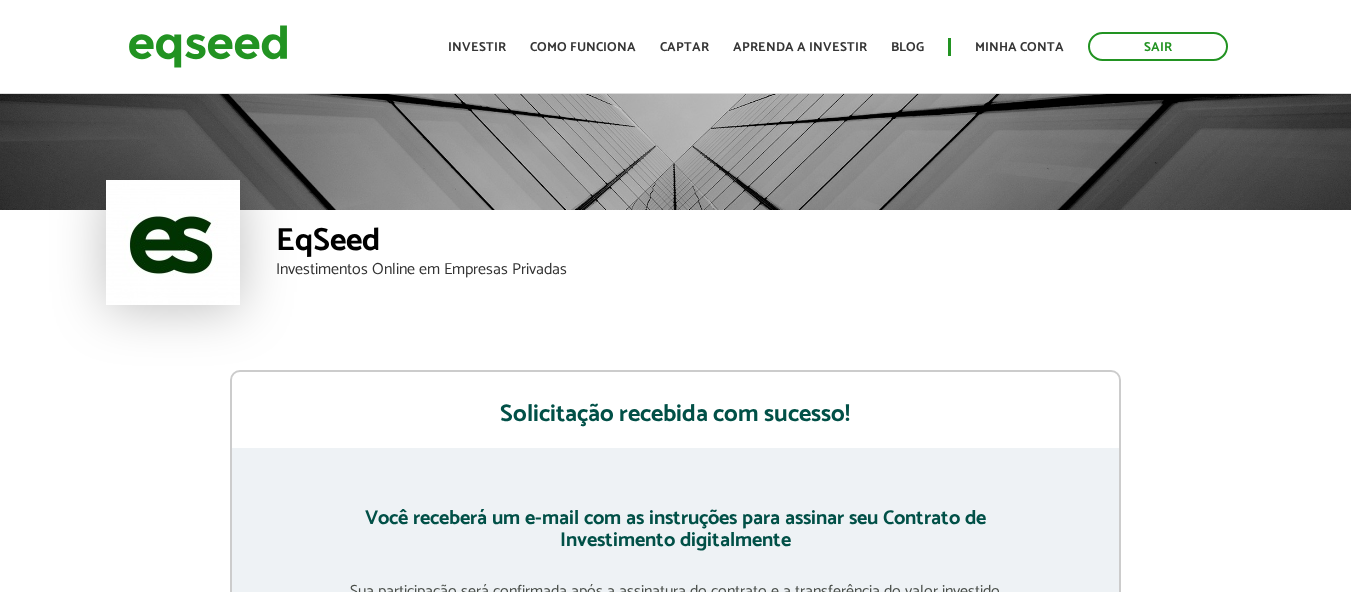 scroll, scrollTop: 0, scrollLeft: 0, axis: both 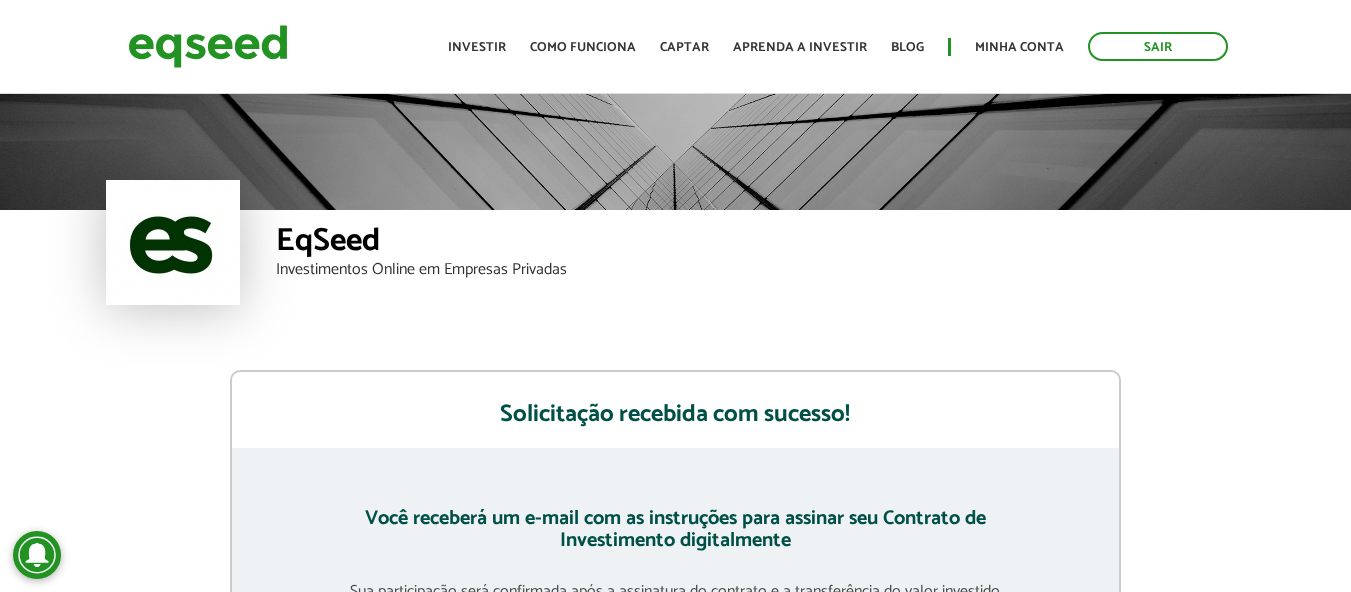drag, startPoint x: 1359, startPoint y: 188, endPoint x: 1341, endPoint y: 159, distance: 34.132095 